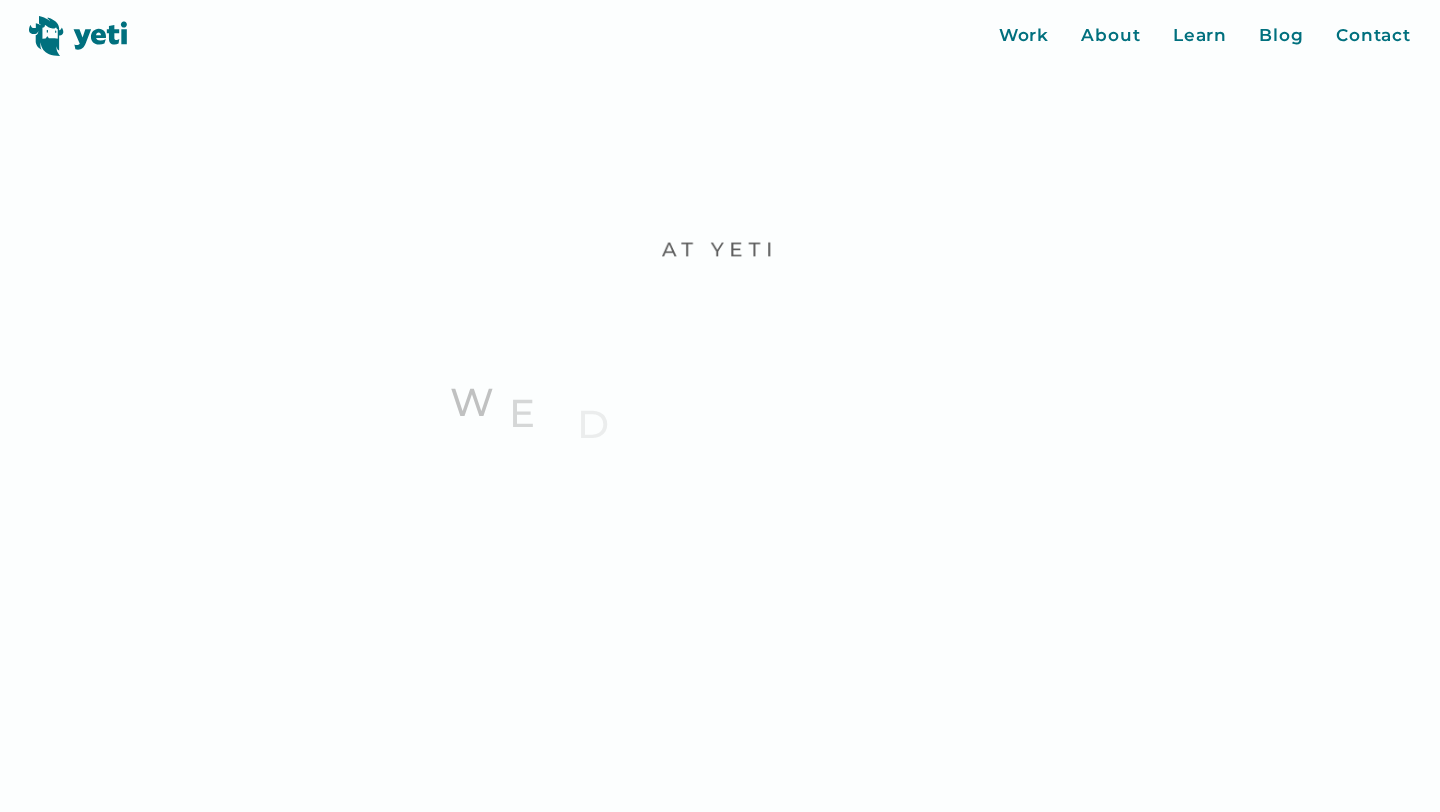 scroll, scrollTop: 0, scrollLeft: 0, axis: both 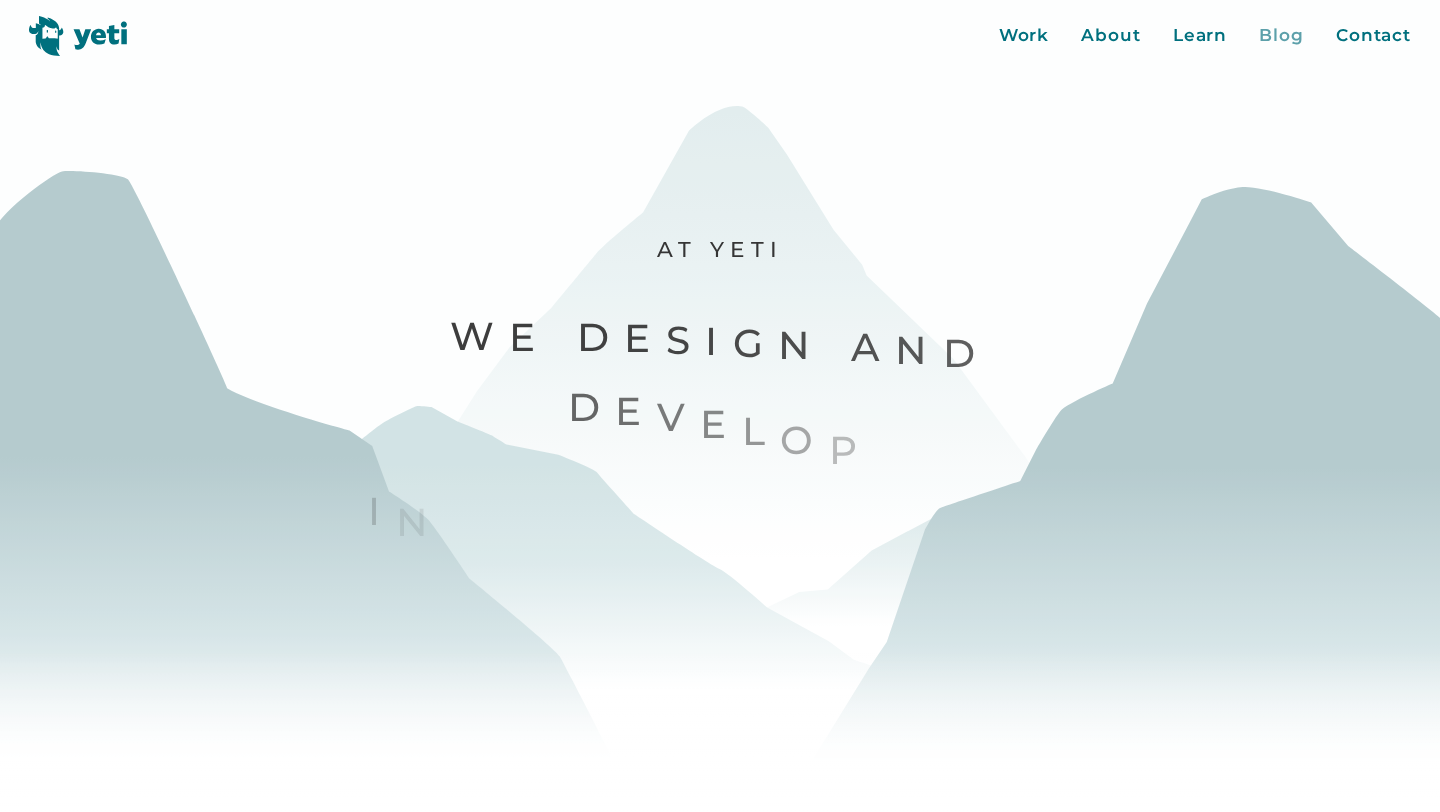 click on "Blog" at bounding box center [1281, 36] 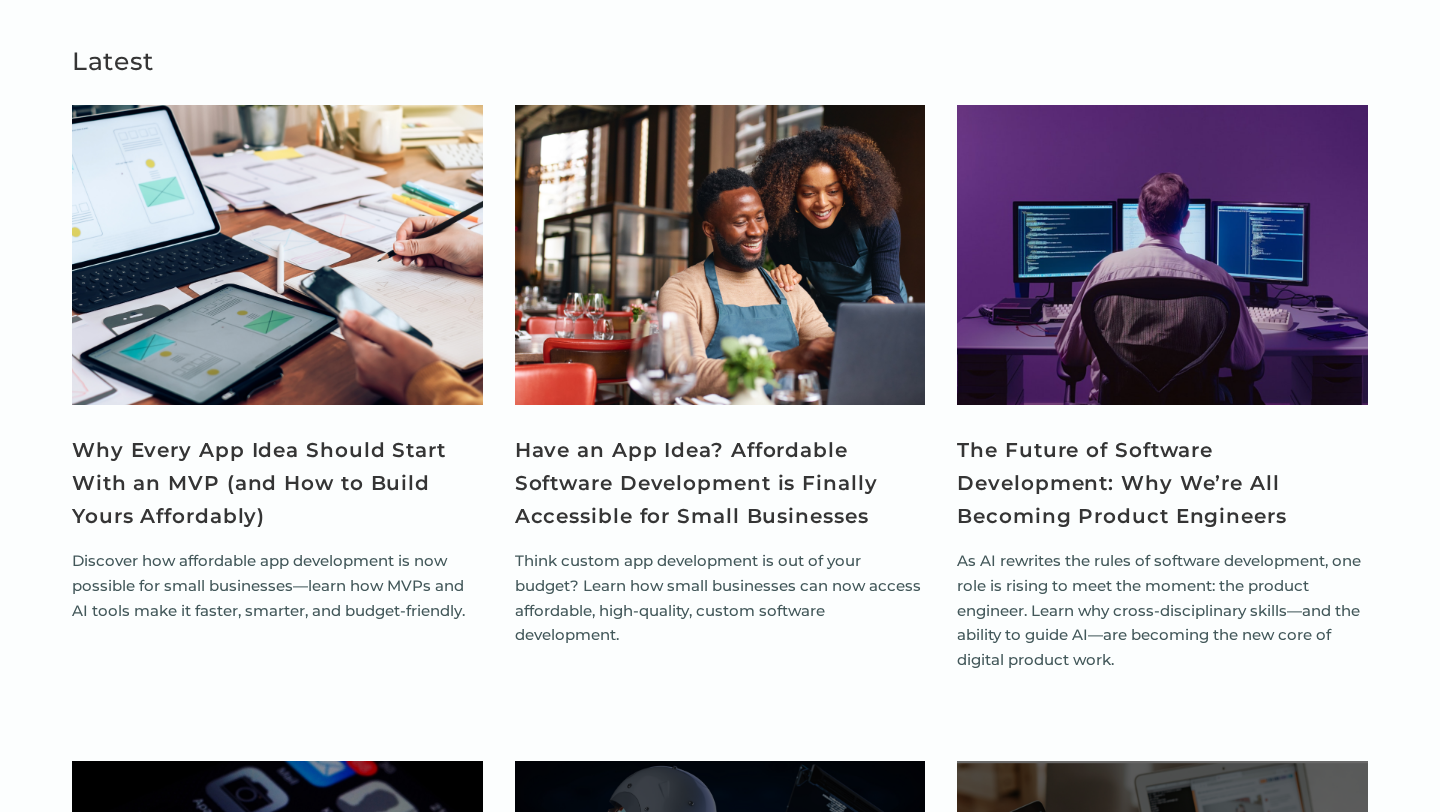 scroll, scrollTop: 1436, scrollLeft: 0, axis: vertical 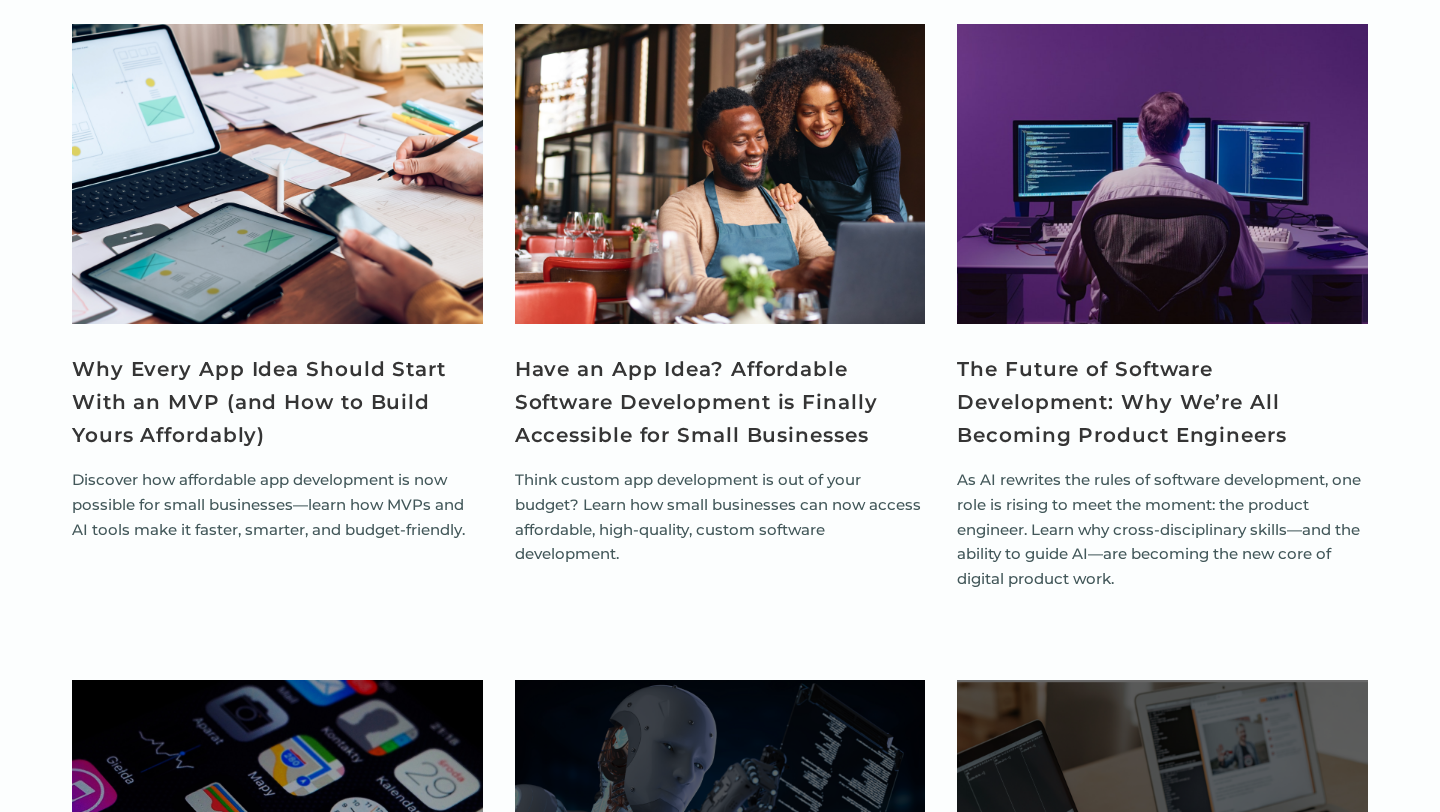 click on "Why Every App Idea Should Start With an MVP (and How to Build Yours Affordably) Discover how affordable app development is now possible for small businesses—learn how MVPs and AI tools make it faster, smarter, and budget-friendly." at bounding box center (277, 320) 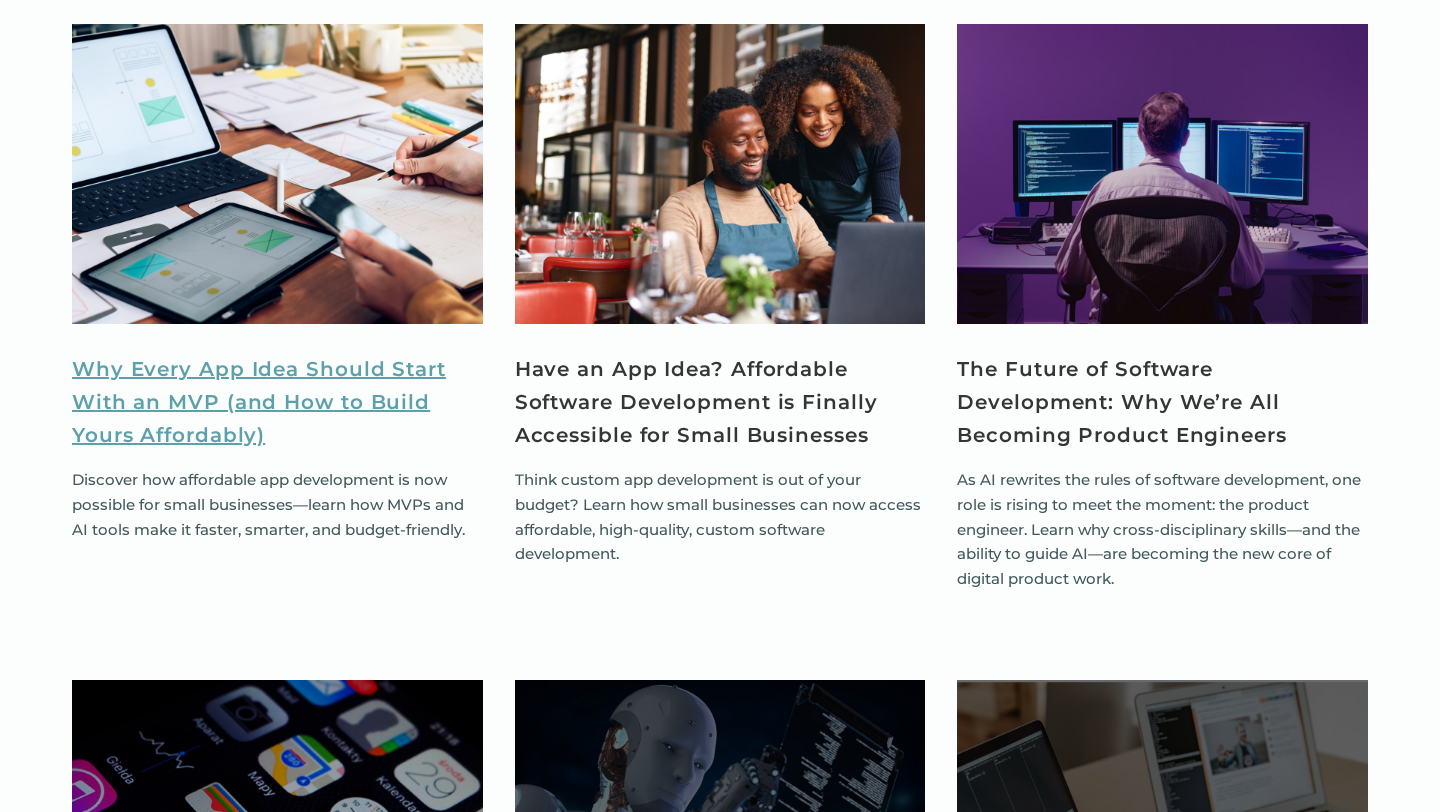 click on "Why Every App Idea Should Start With an MVP (and How to Build Yours Affordably)" at bounding box center [277, 402] 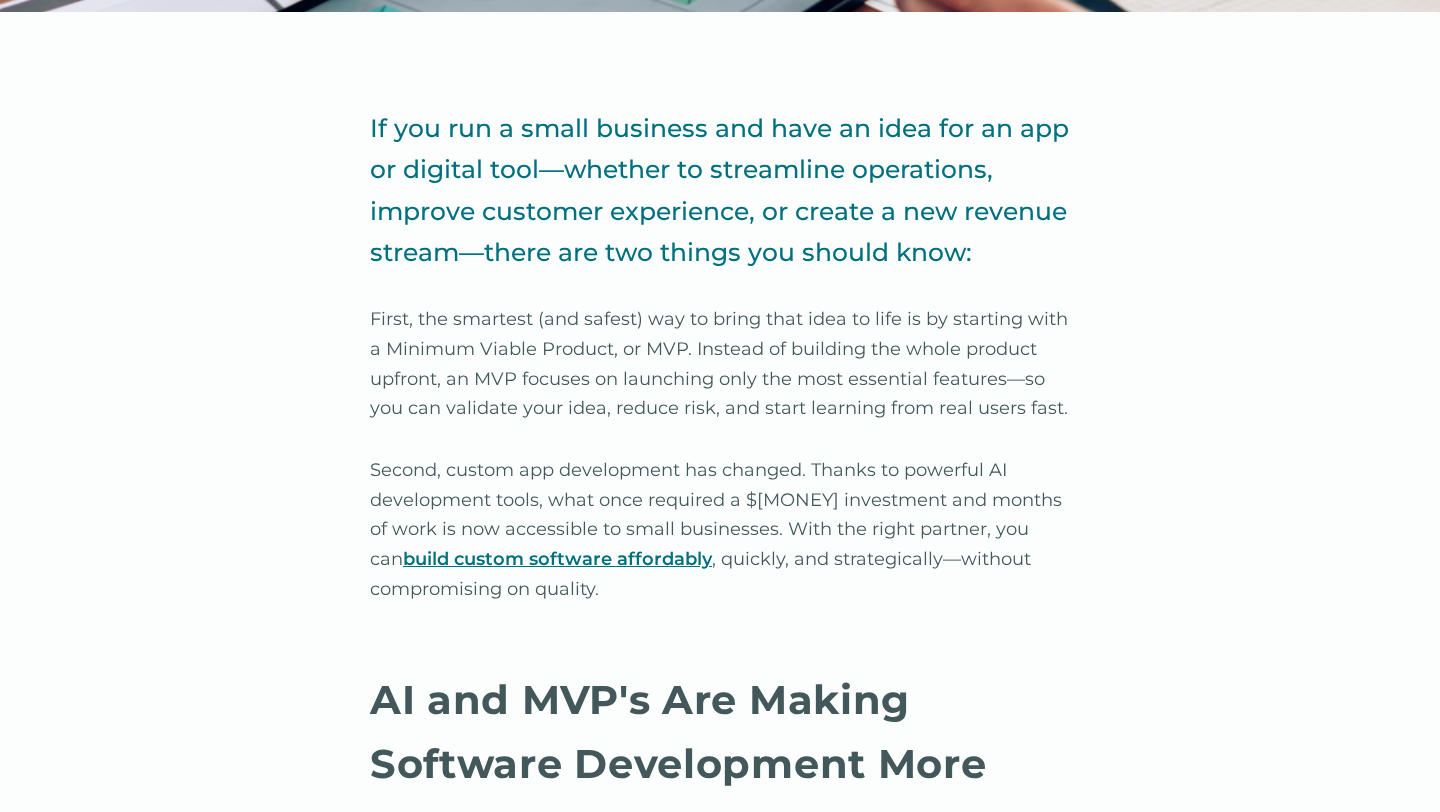 scroll, scrollTop: 0, scrollLeft: 0, axis: both 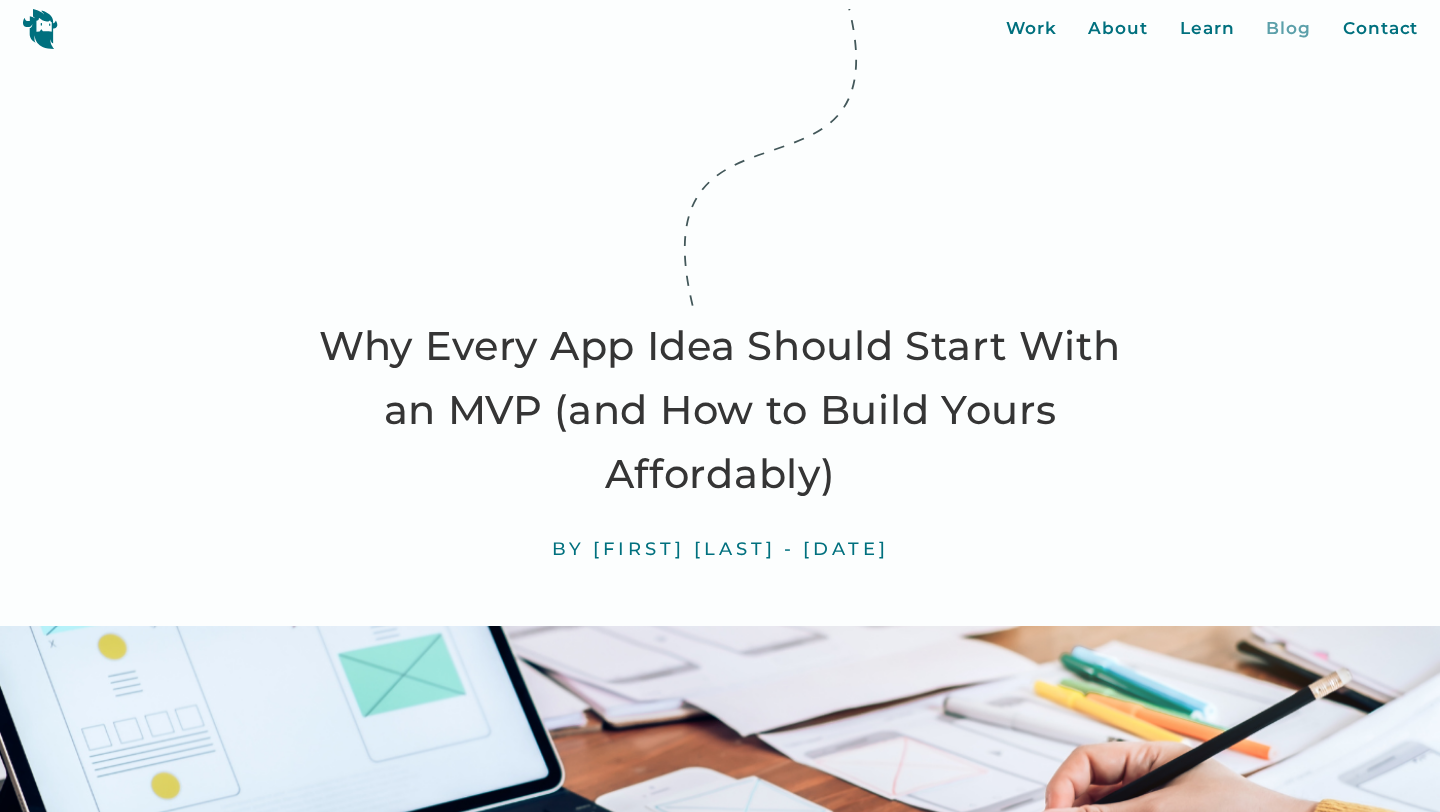 click on "Blog" at bounding box center (1288, 29) 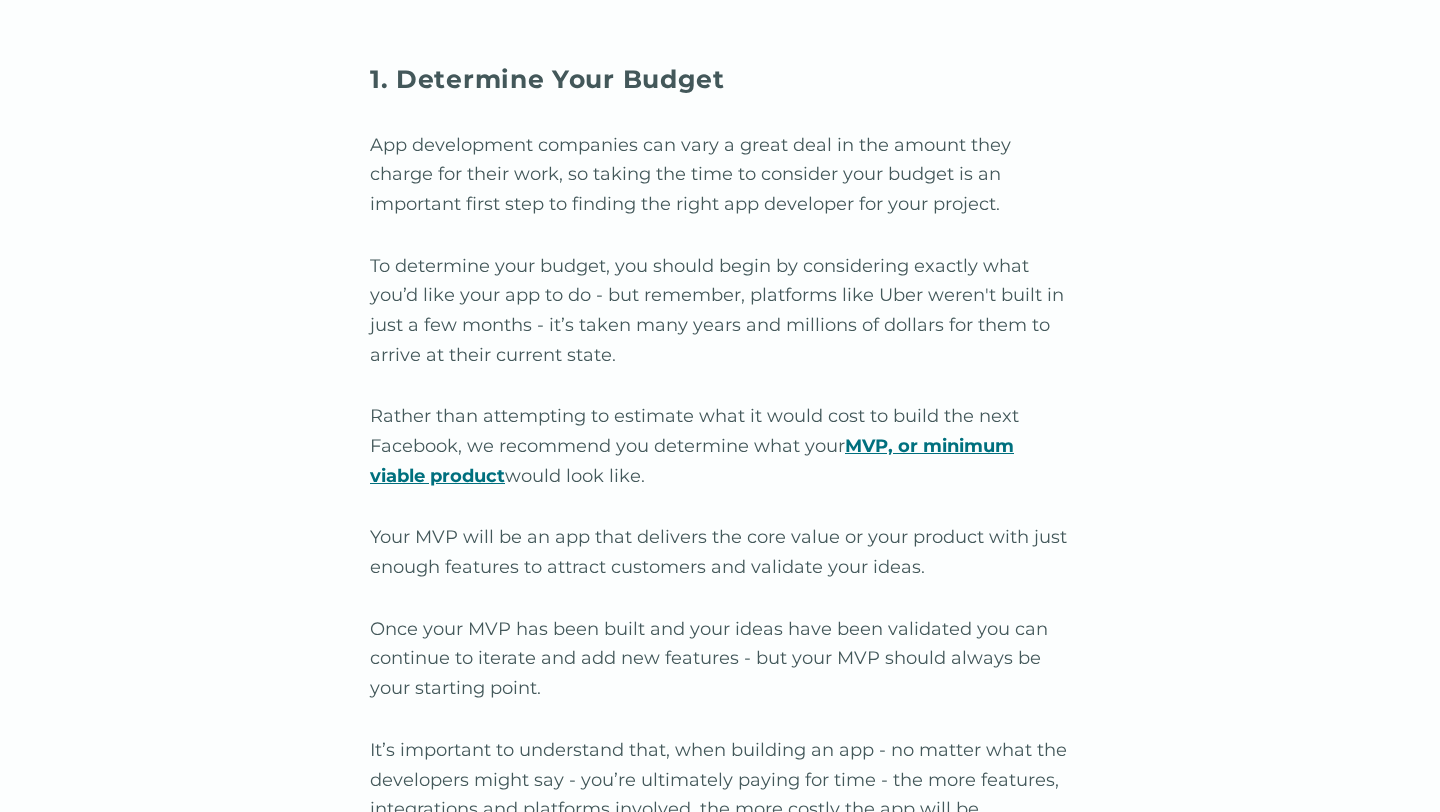 scroll, scrollTop: 2505, scrollLeft: 0, axis: vertical 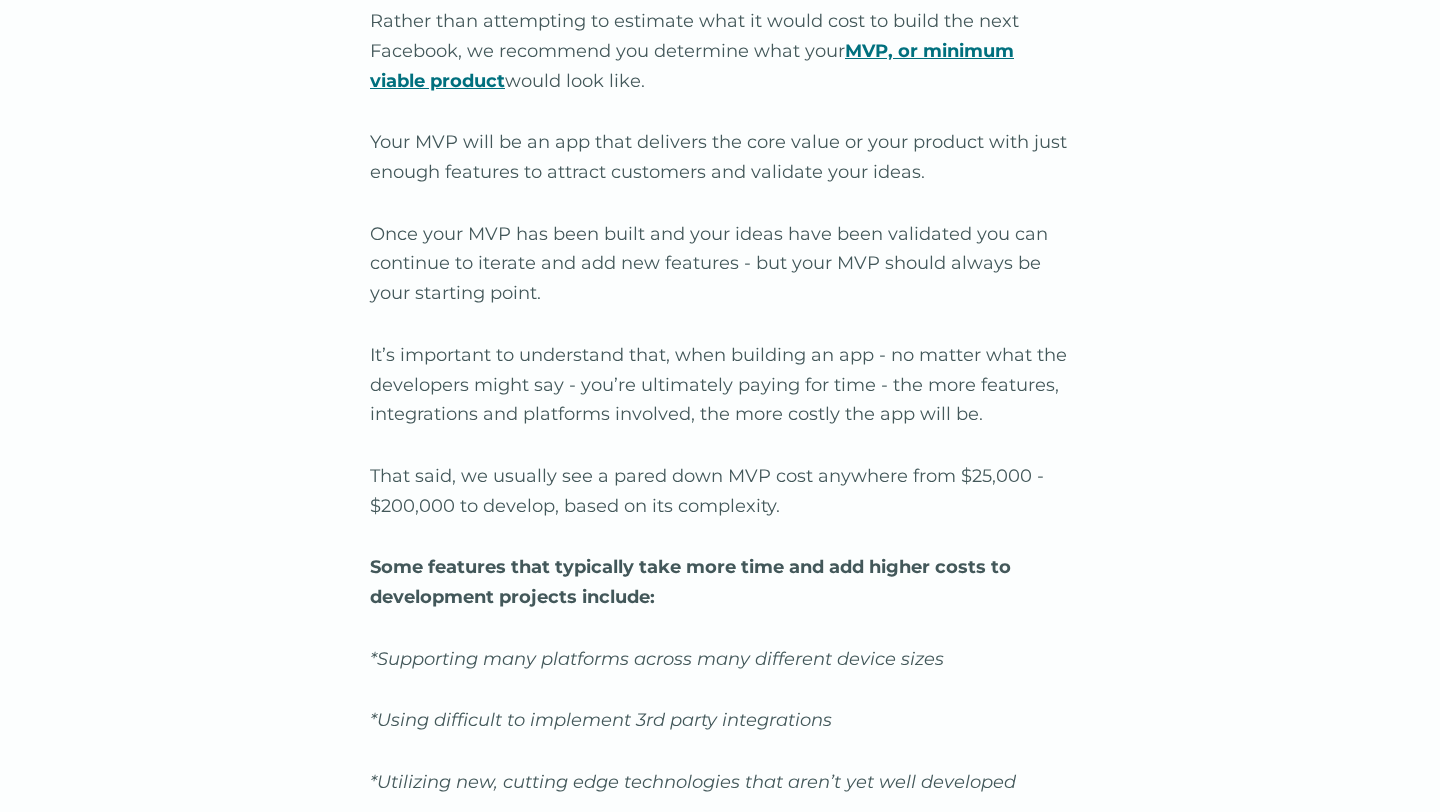 click on "Any new product has many unknowns in the early stages, so it’s important to find a team with deep expertise that will understand and have the ability to execute on your goals. This will result in a successful product that users will love - and, of course, the team should be great to work with. While the process of hiring a great design and development team isn’t necessarily a simple one, following these 7 steps will help ensure it is a successful one! 1. Determine Your Budget App development companies can vary a great deal in the amount they charge for their work, so taking the time to consider your budget is an important first step to finding the right app developer for your project. To determine your budget, you should begin by considering exactly what you’d like your app to do - but remember, platforms like Uber weren't built in just a few months - it’s taken many years and millions of dollars for them to arrive at their current state. MVP, or minimum viable product  would look like." at bounding box center (720, 4413) 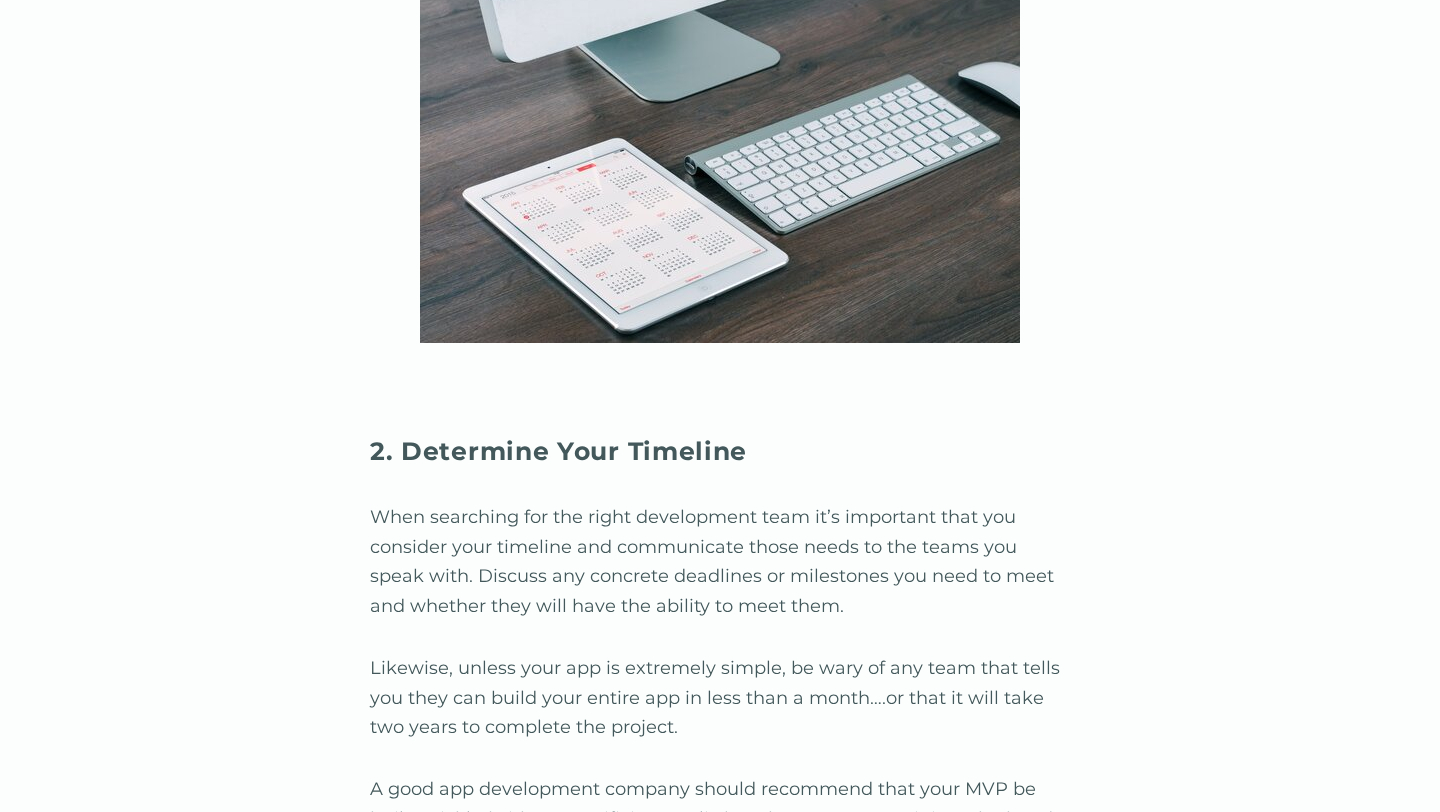 scroll, scrollTop: 2732, scrollLeft: 0, axis: vertical 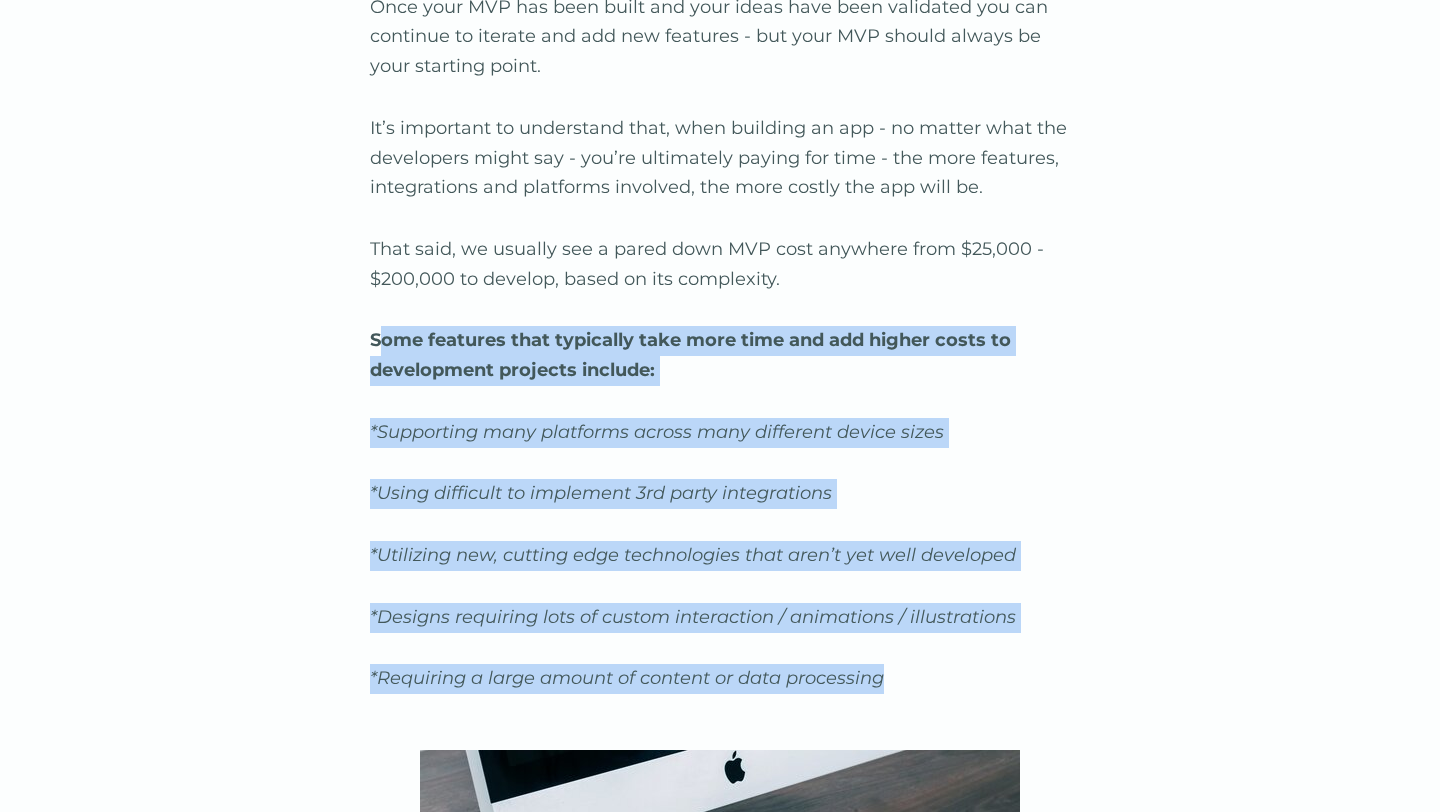 drag, startPoint x: 376, startPoint y: 336, endPoint x: 1123, endPoint y: 681, distance: 822.82074 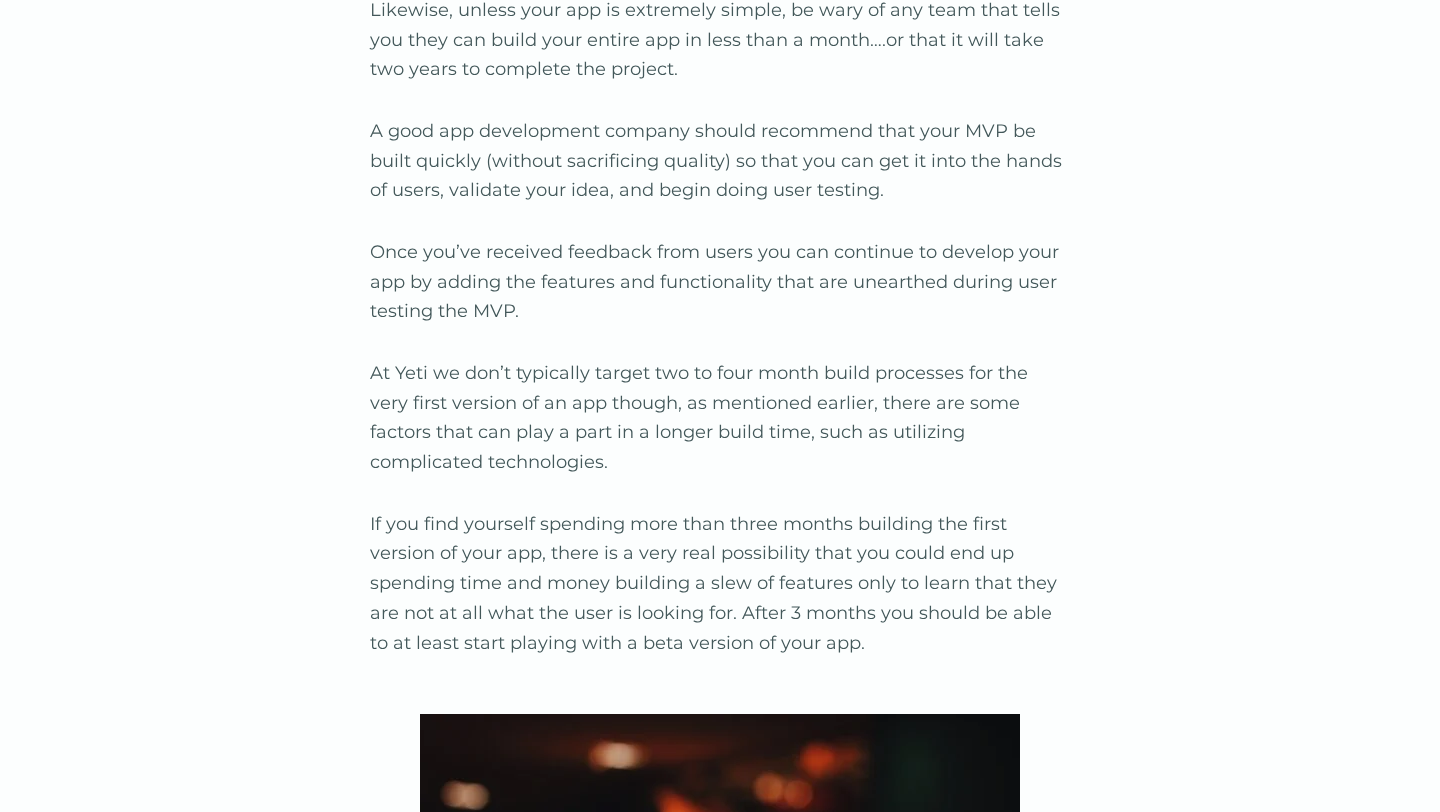scroll, scrollTop: 4189, scrollLeft: 0, axis: vertical 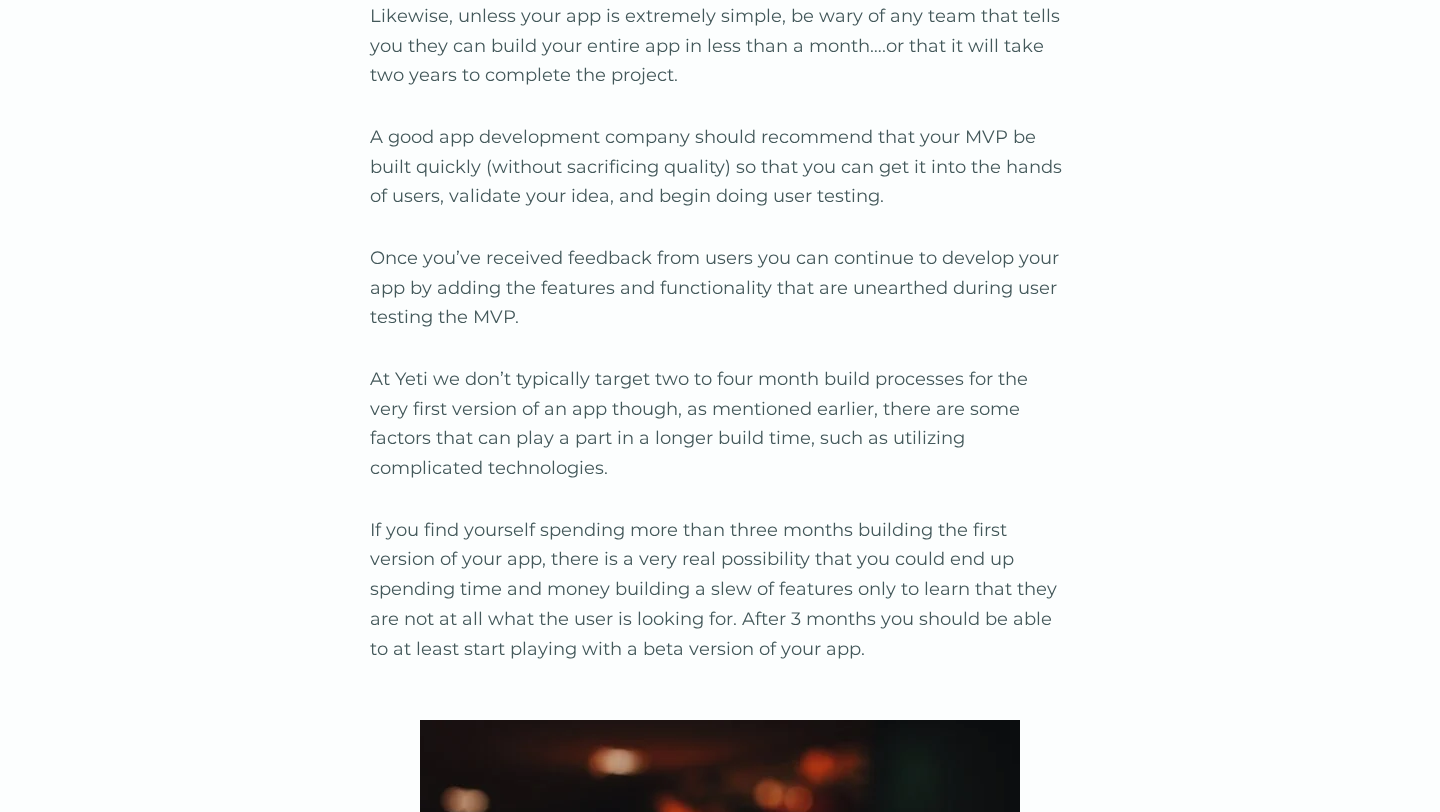 click on "A good app development company should recommend that your MVP be built quickly (without sacrificing quality) so that you can get it into the hands of users, validate your idea, and begin doing user testing." at bounding box center [720, 167] 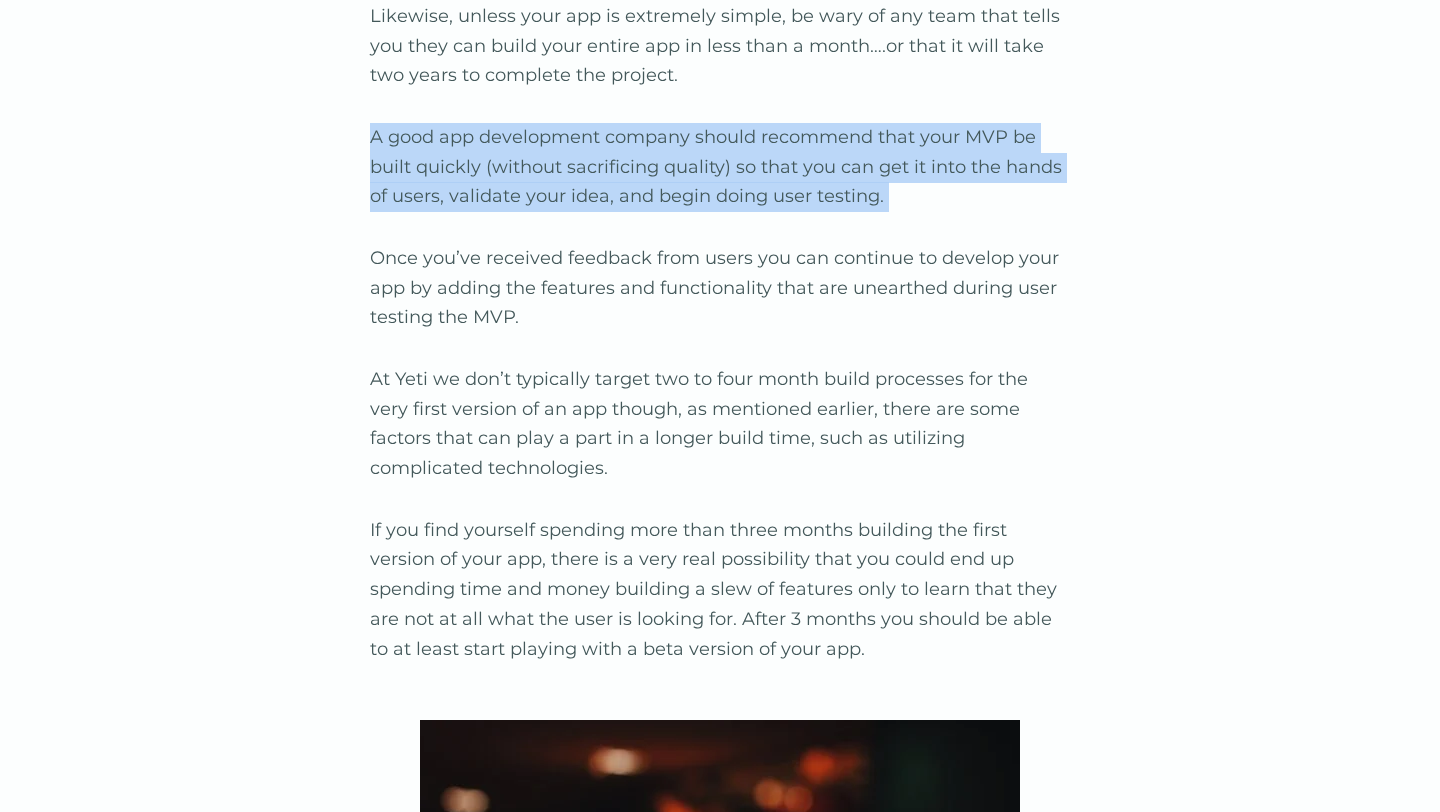click on "A good app development company should recommend that your MVP be built quickly (without sacrificing quality) so that you can get it into the hands of users, validate your idea, and begin doing user testing." at bounding box center [720, 167] 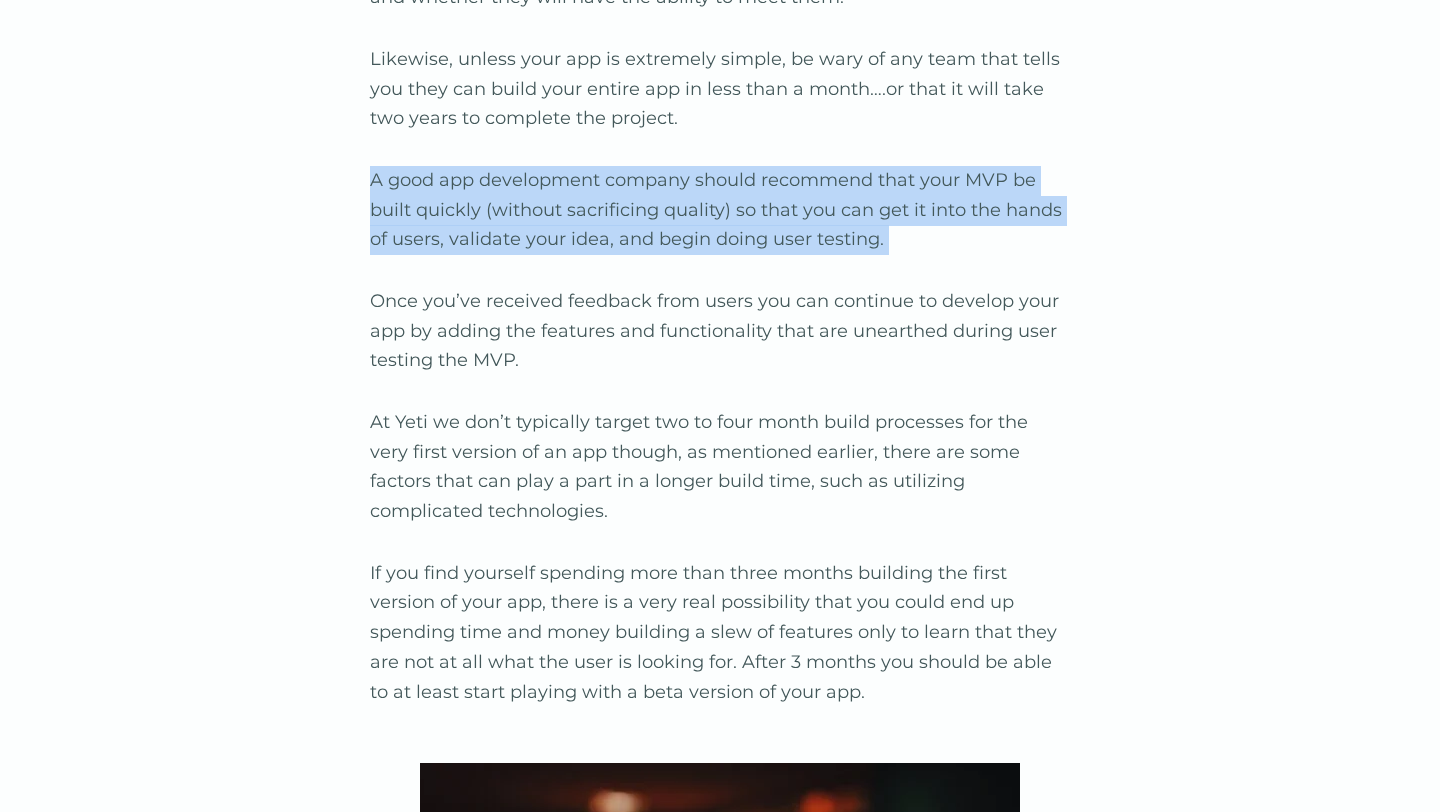 scroll, scrollTop: 4140, scrollLeft: 0, axis: vertical 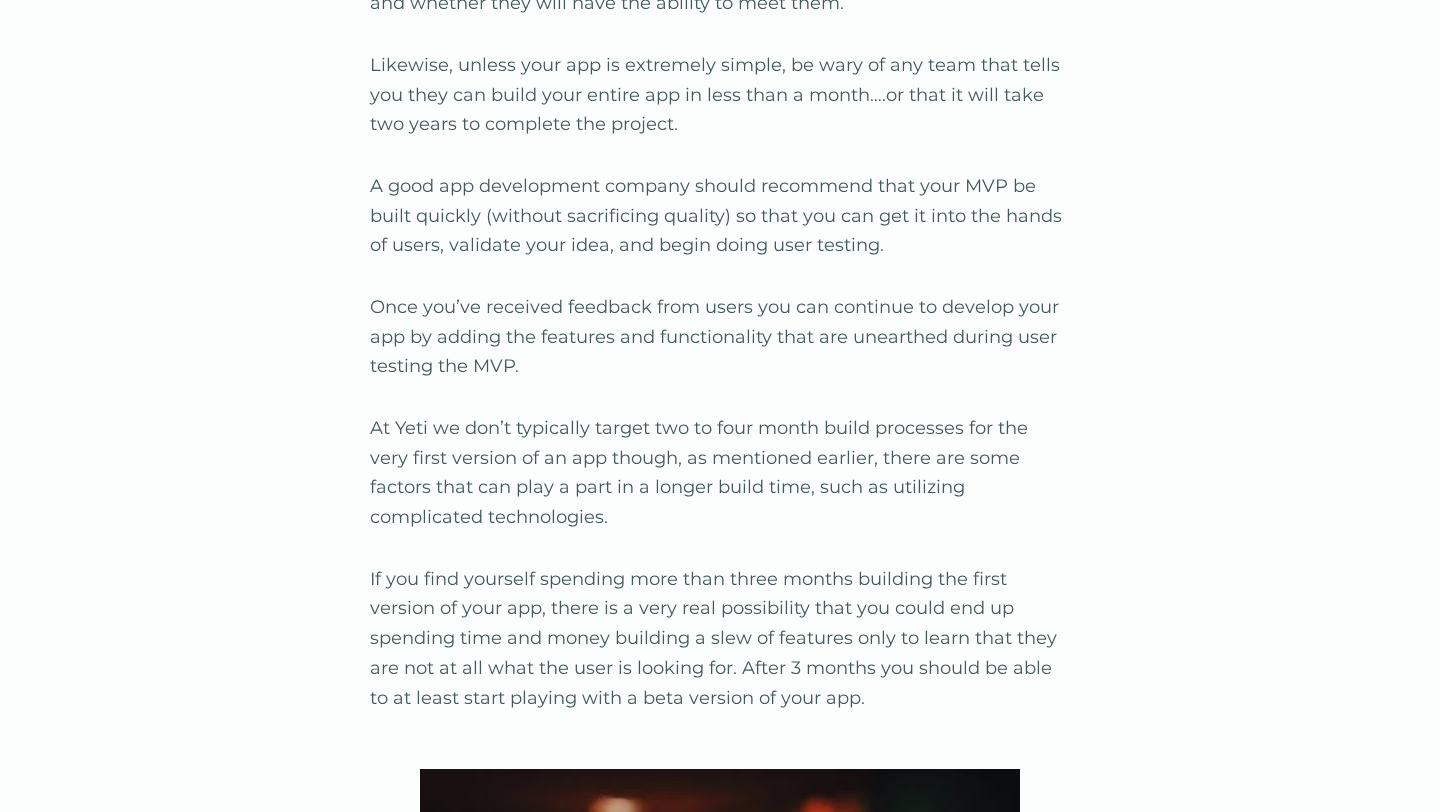 click on "Once you’ve received feedback from users you can continue to develop your app by adding the features and functionality that are unearthed during user testing the MVP." at bounding box center (720, 337) 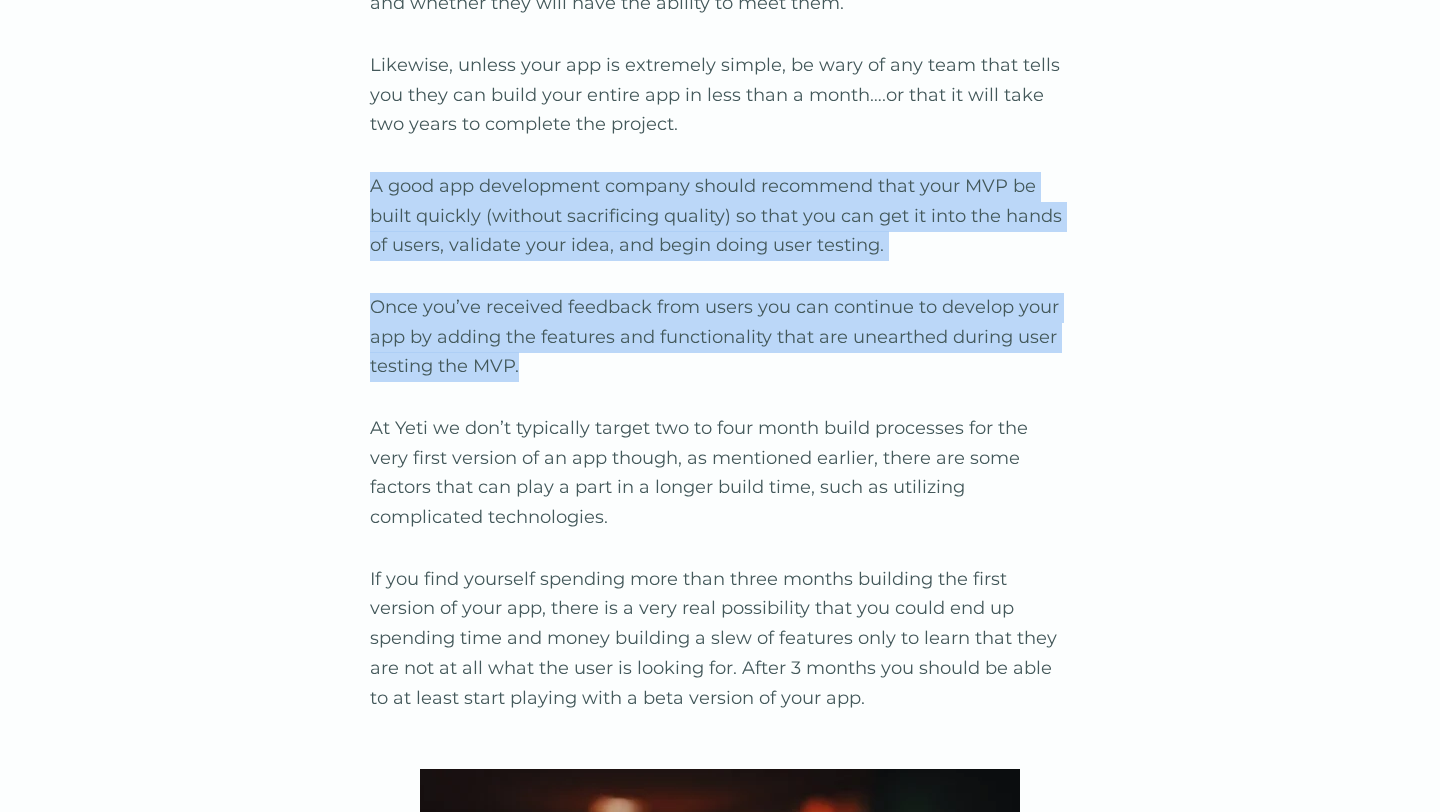 drag, startPoint x: 370, startPoint y: 182, endPoint x: 579, endPoint y: 358, distance: 273.23434 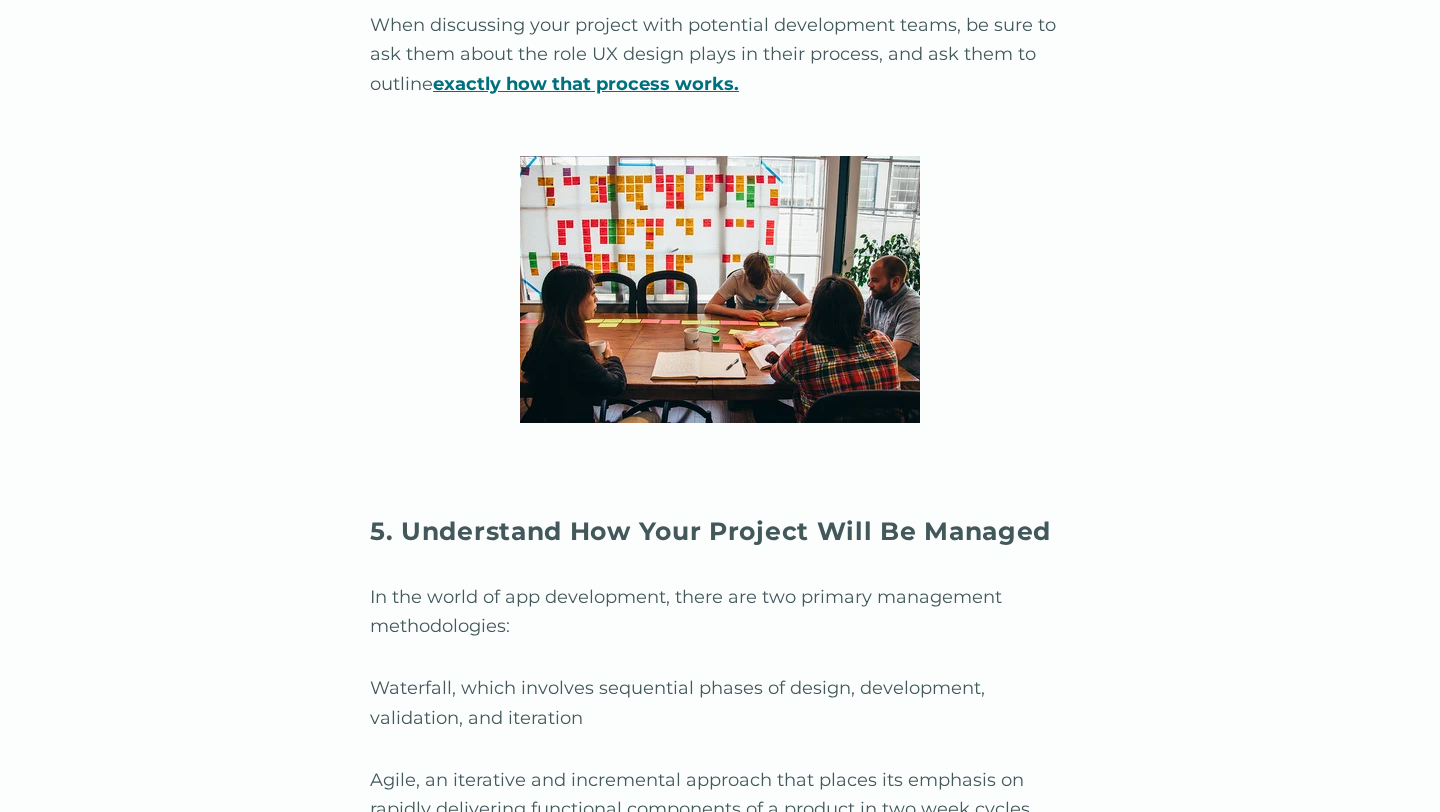 scroll, scrollTop: 7537, scrollLeft: 0, axis: vertical 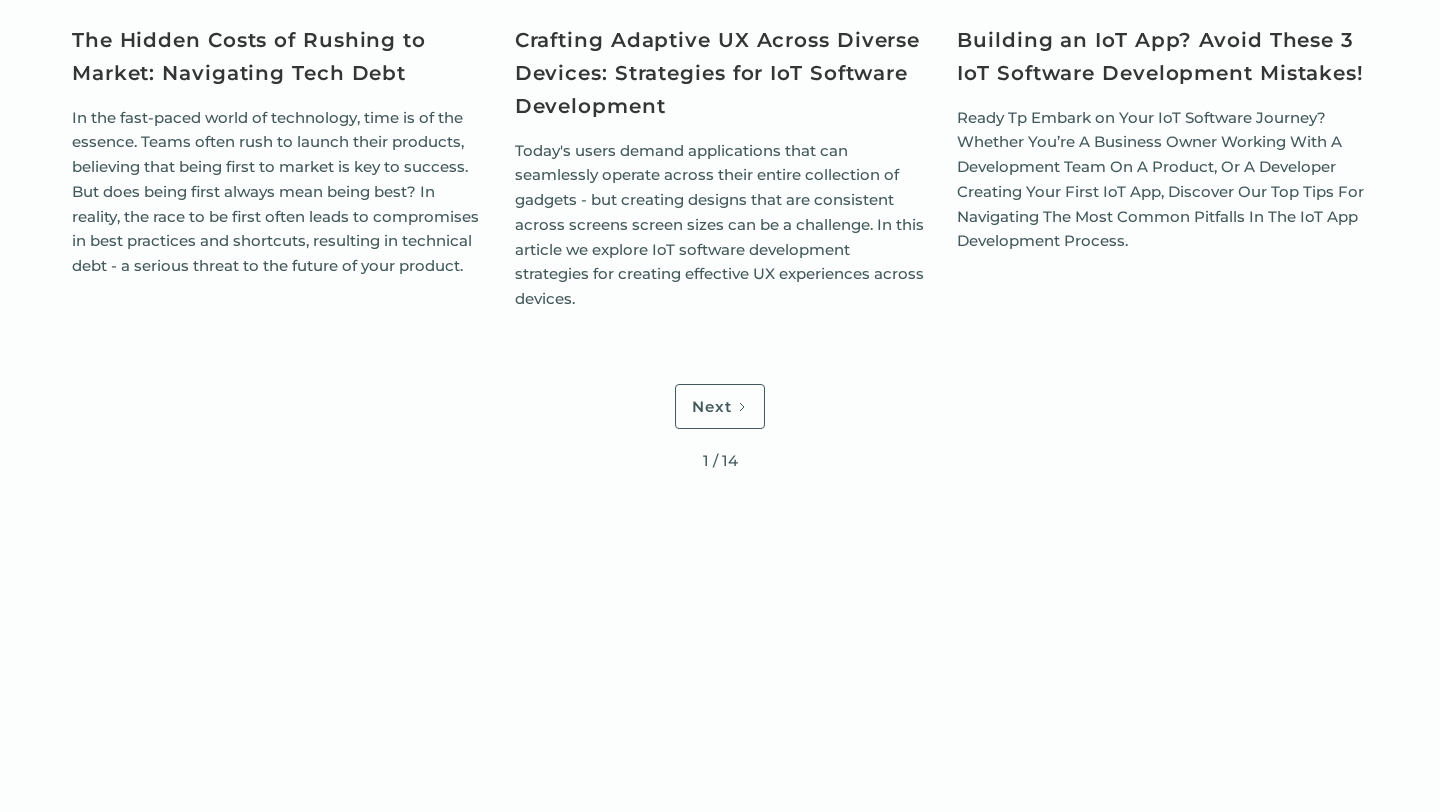 click on "Next" at bounding box center [712, 407] 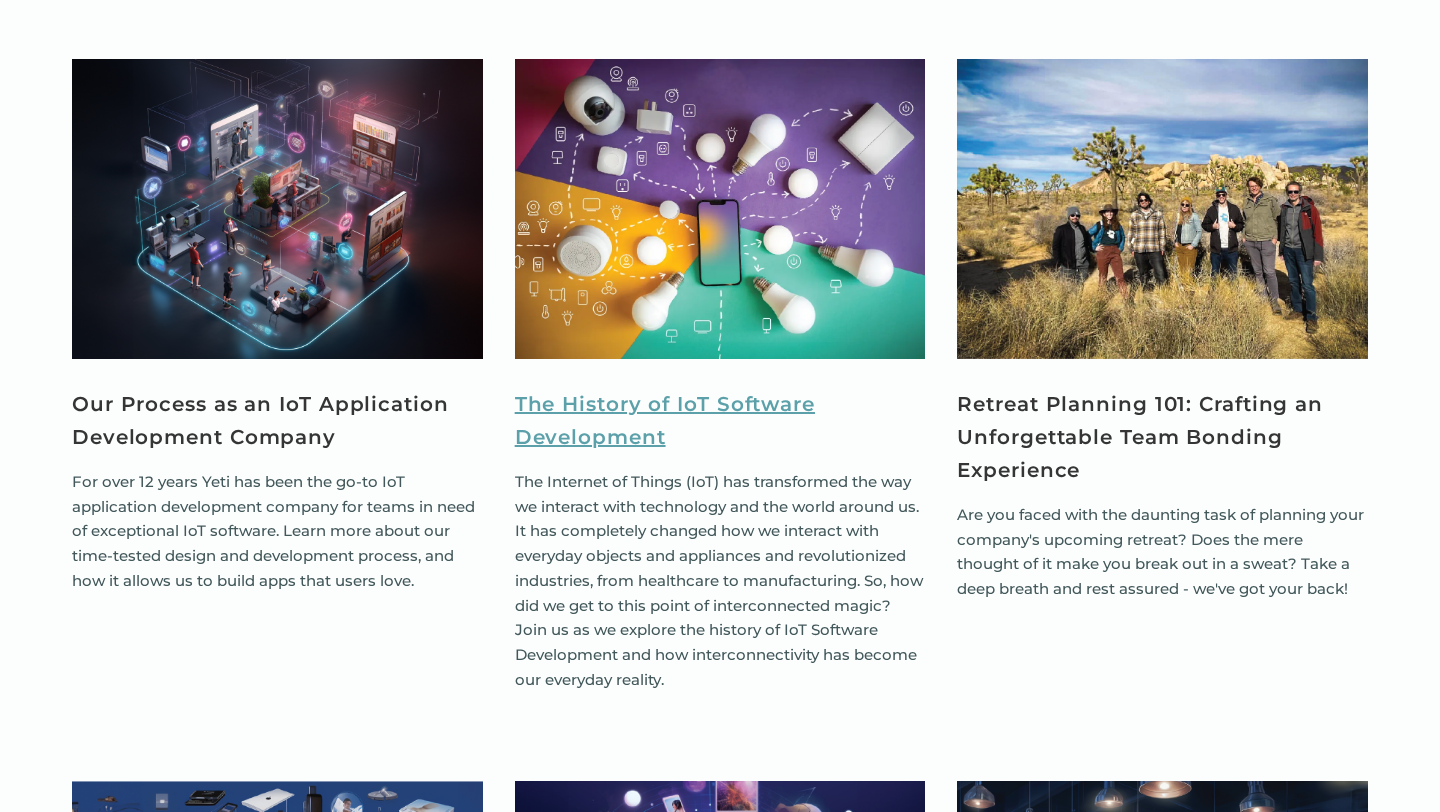 scroll, scrollTop: 4203, scrollLeft: 0, axis: vertical 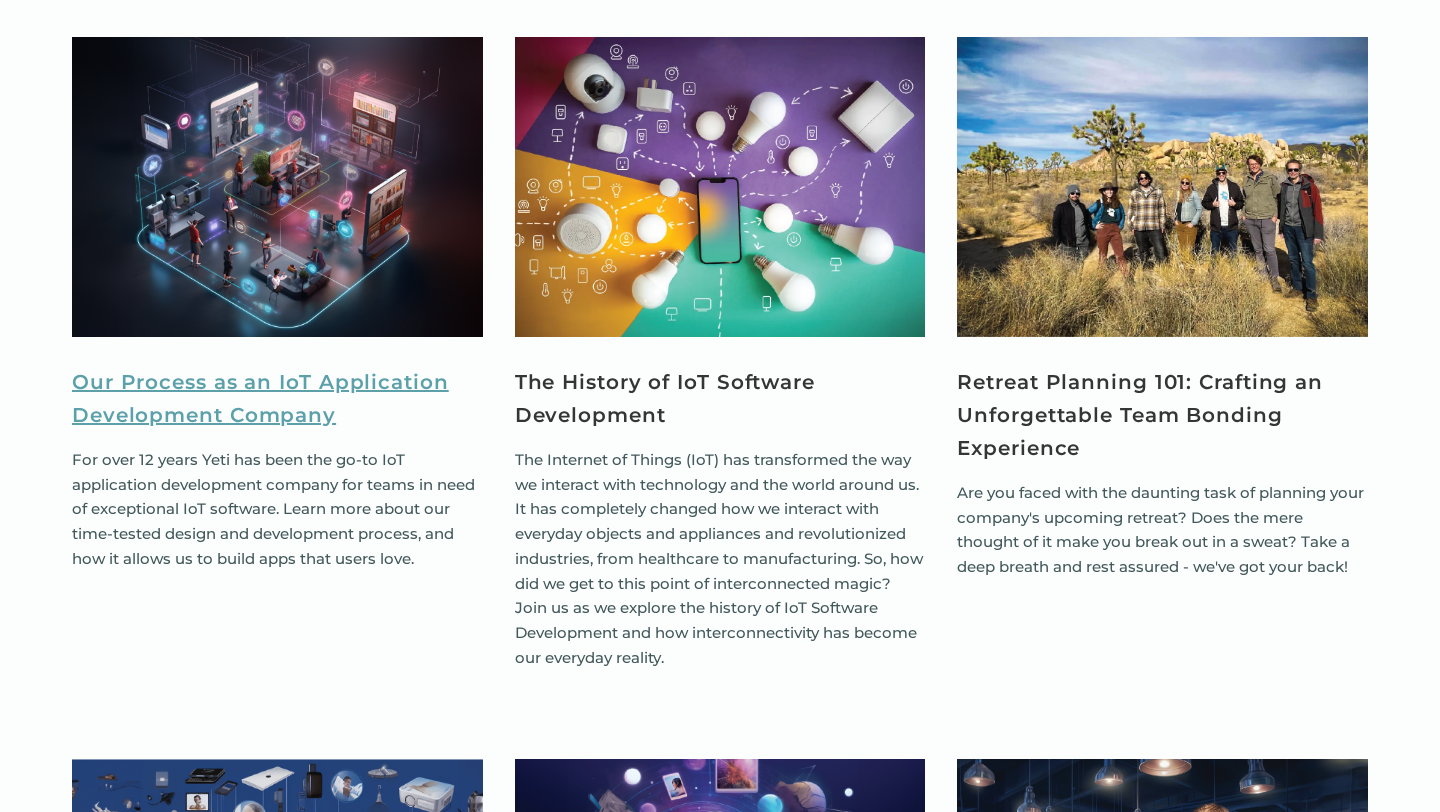 click on "Our Process as an  IoT Application Development Company" at bounding box center (277, 399) 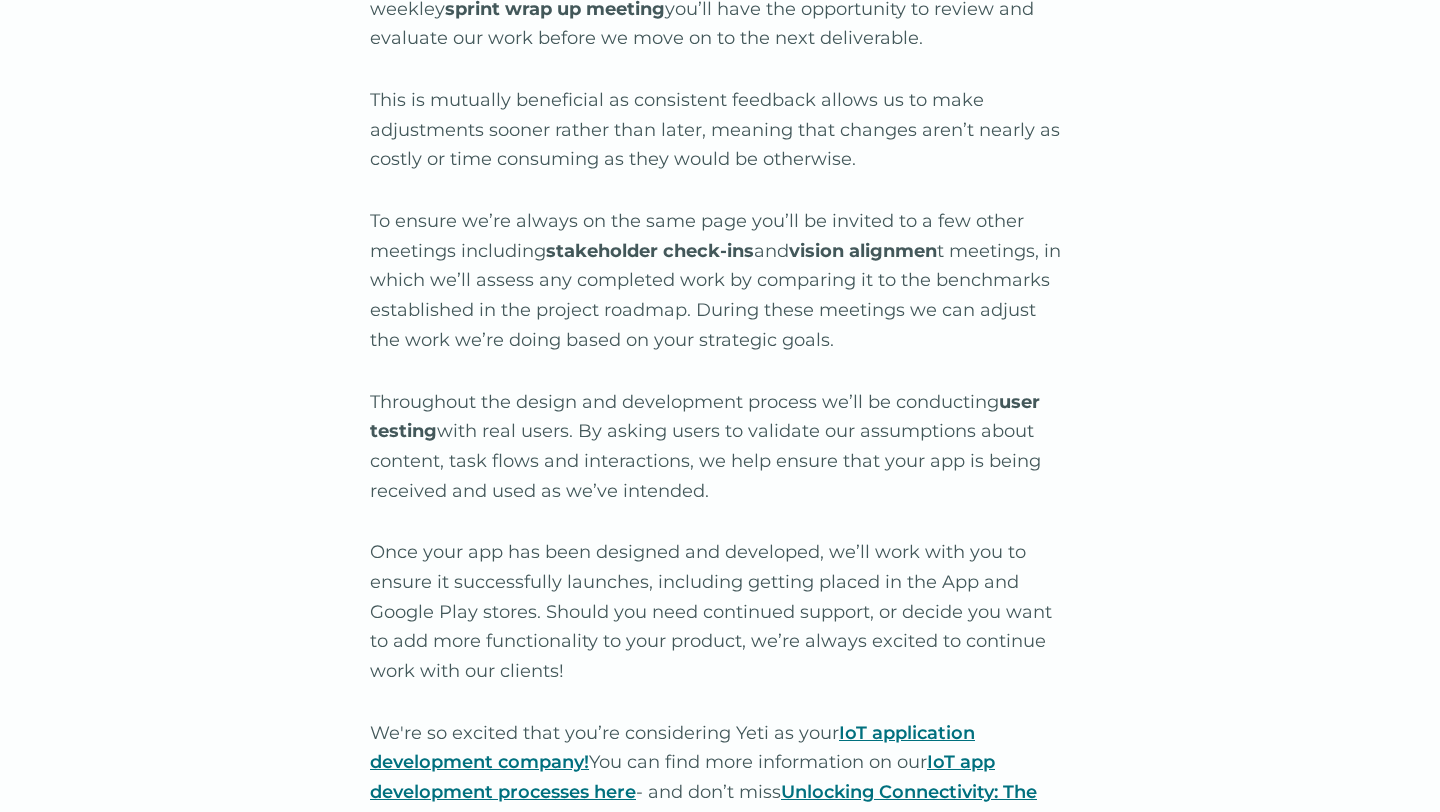 scroll, scrollTop: 4539, scrollLeft: 0, axis: vertical 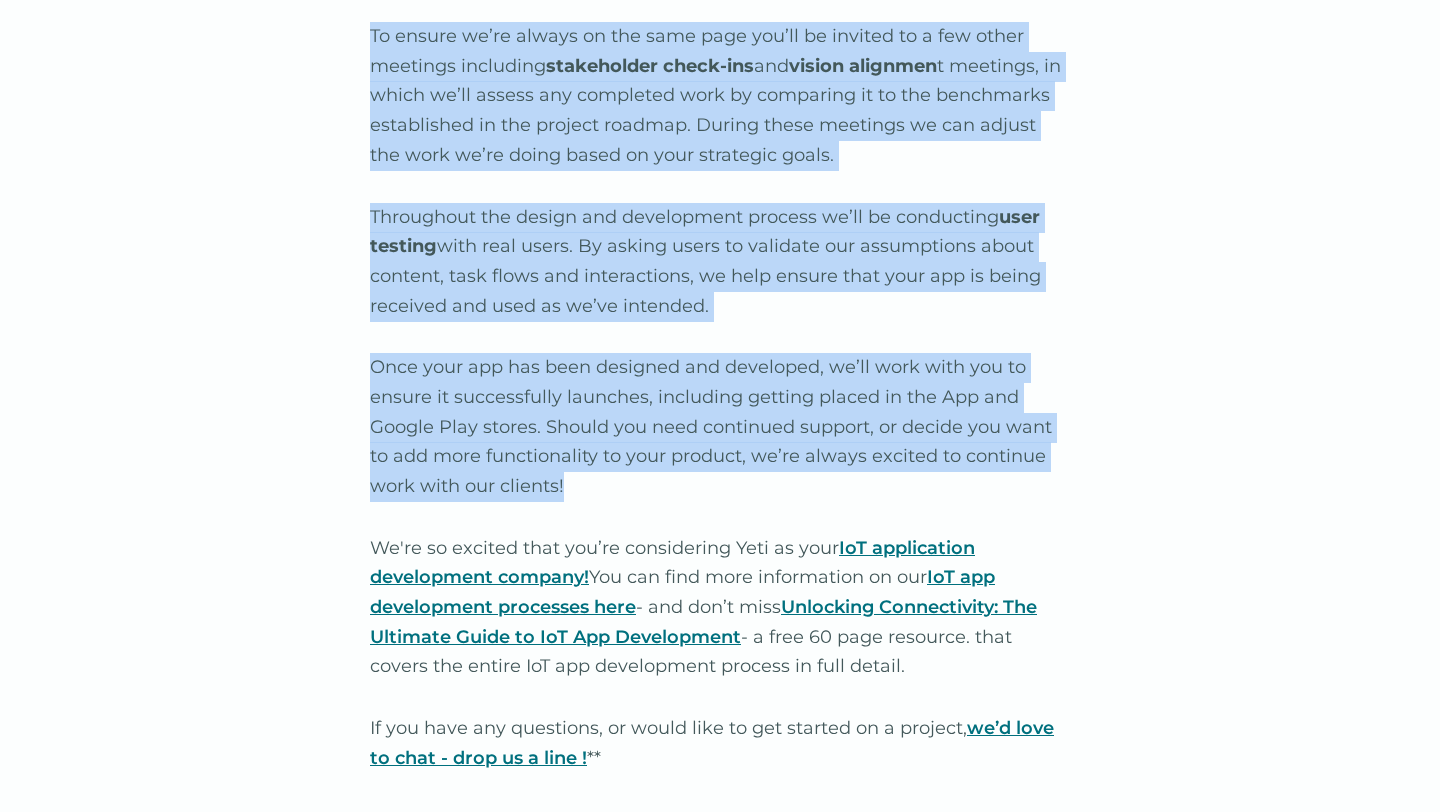 drag, startPoint x: 357, startPoint y: 201, endPoint x: 917, endPoint y: 513, distance: 641.04913 